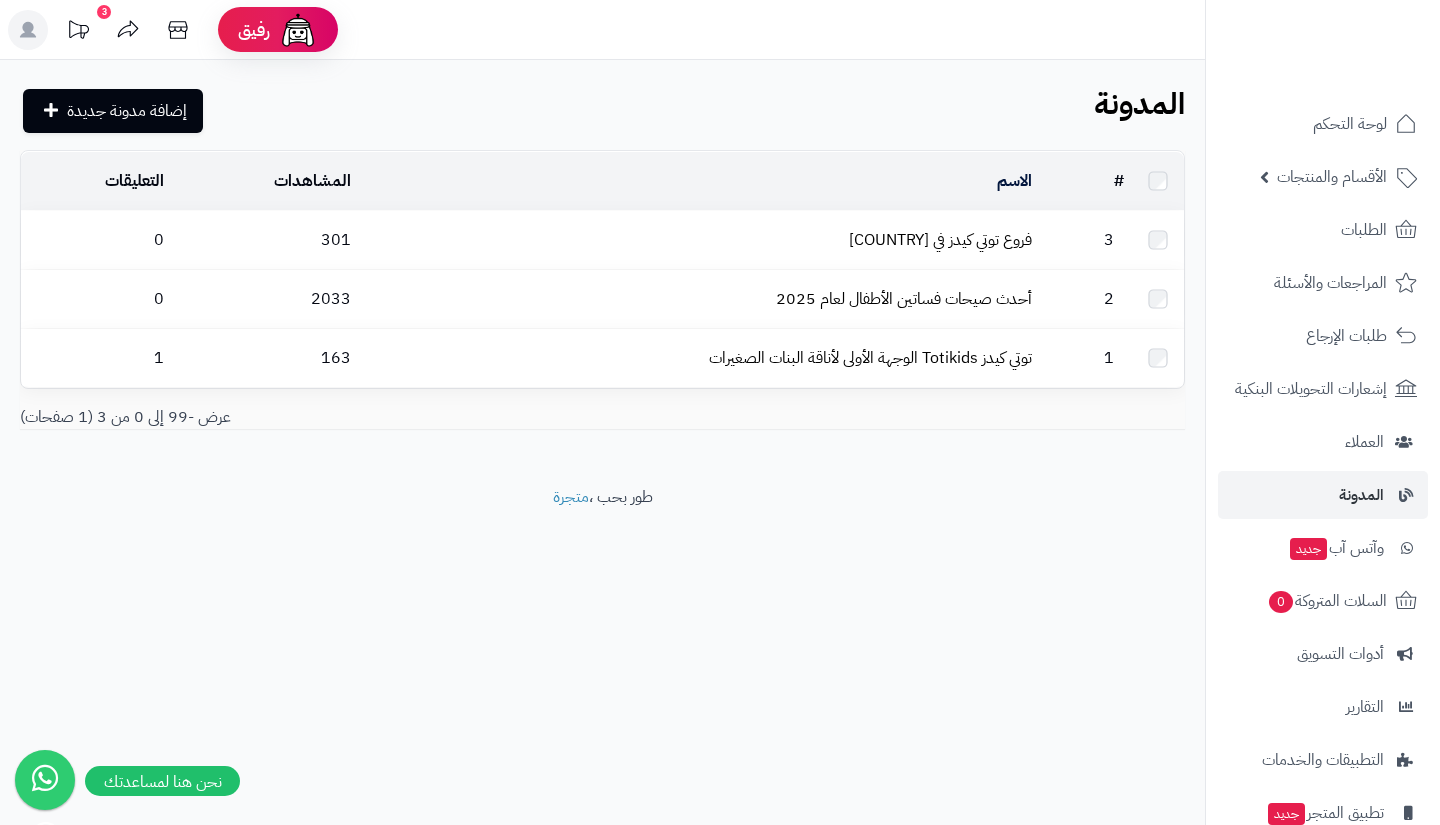 scroll, scrollTop: 0, scrollLeft: 0, axis: both 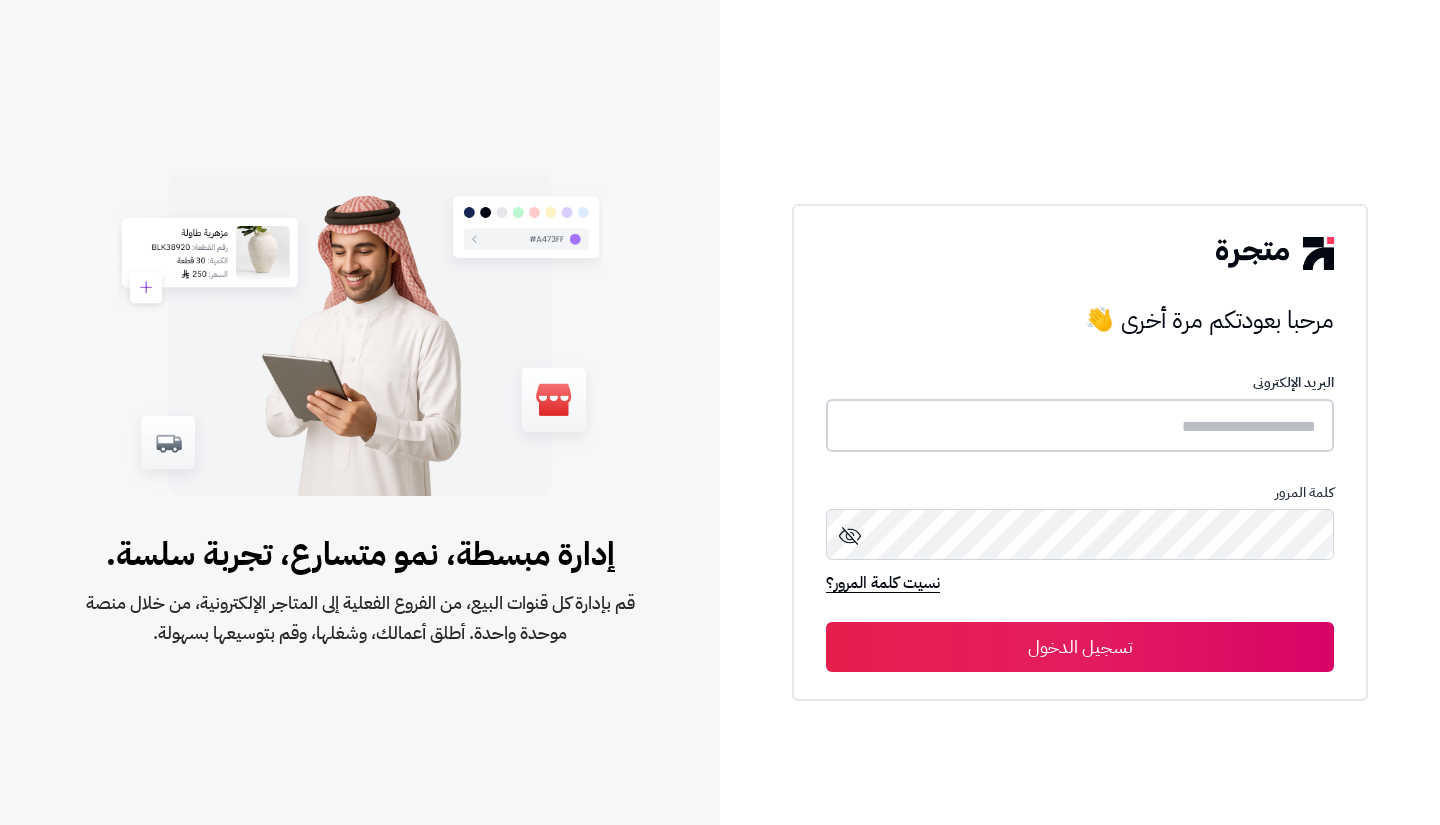 click at bounding box center (1080, 425) 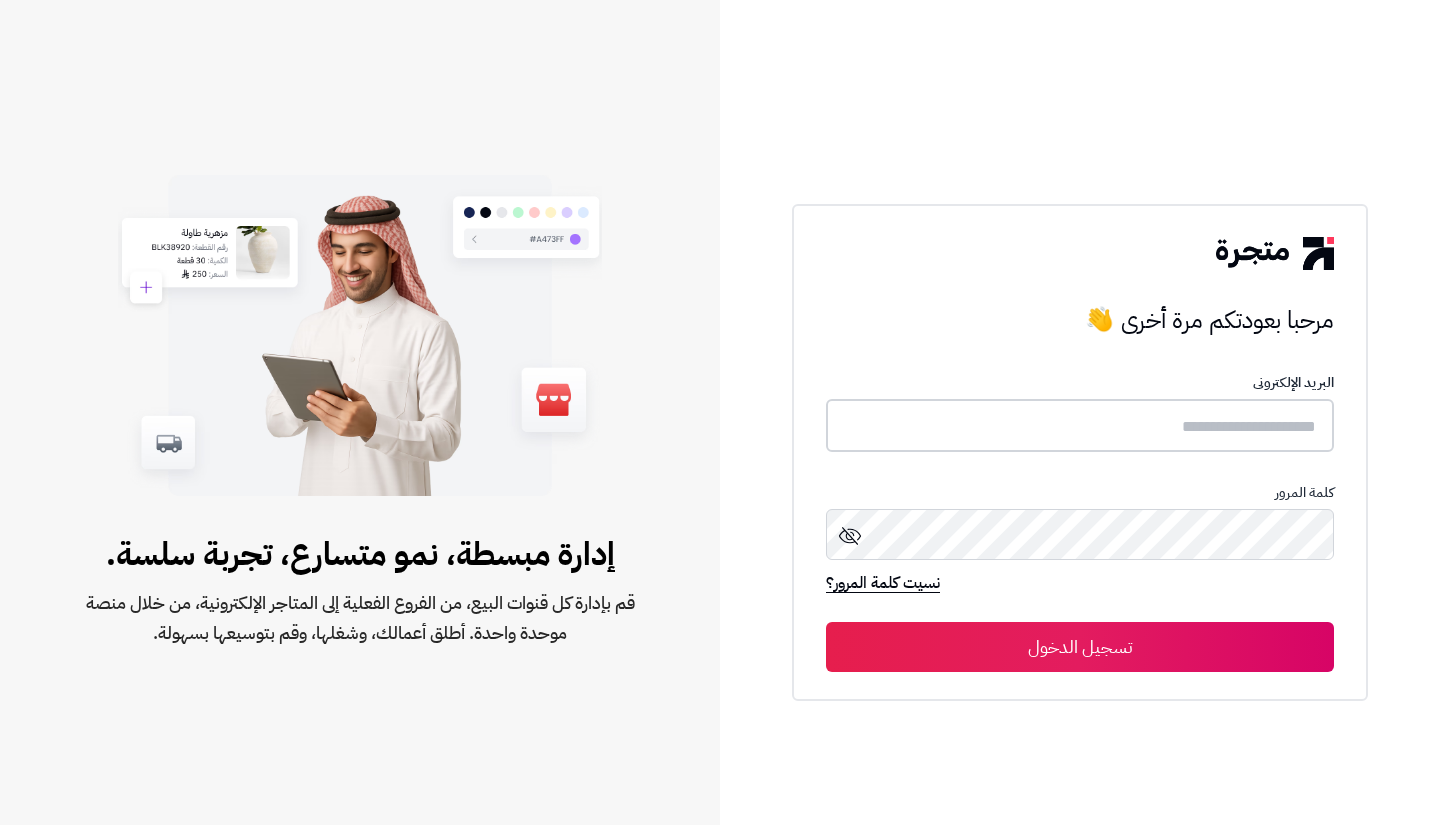 type on "**********" 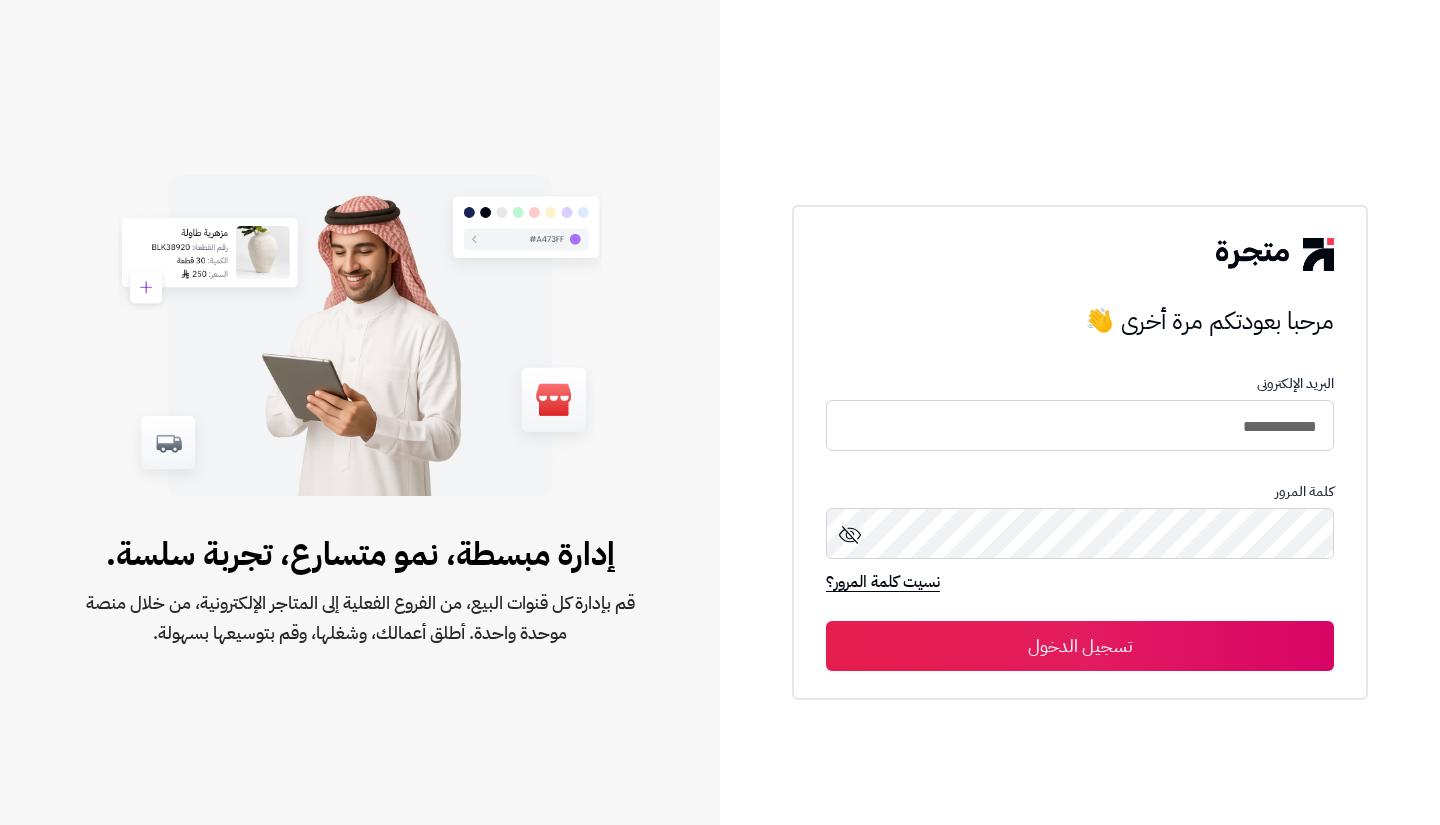 click on "تسجيل الدخول" at bounding box center [1080, 646] 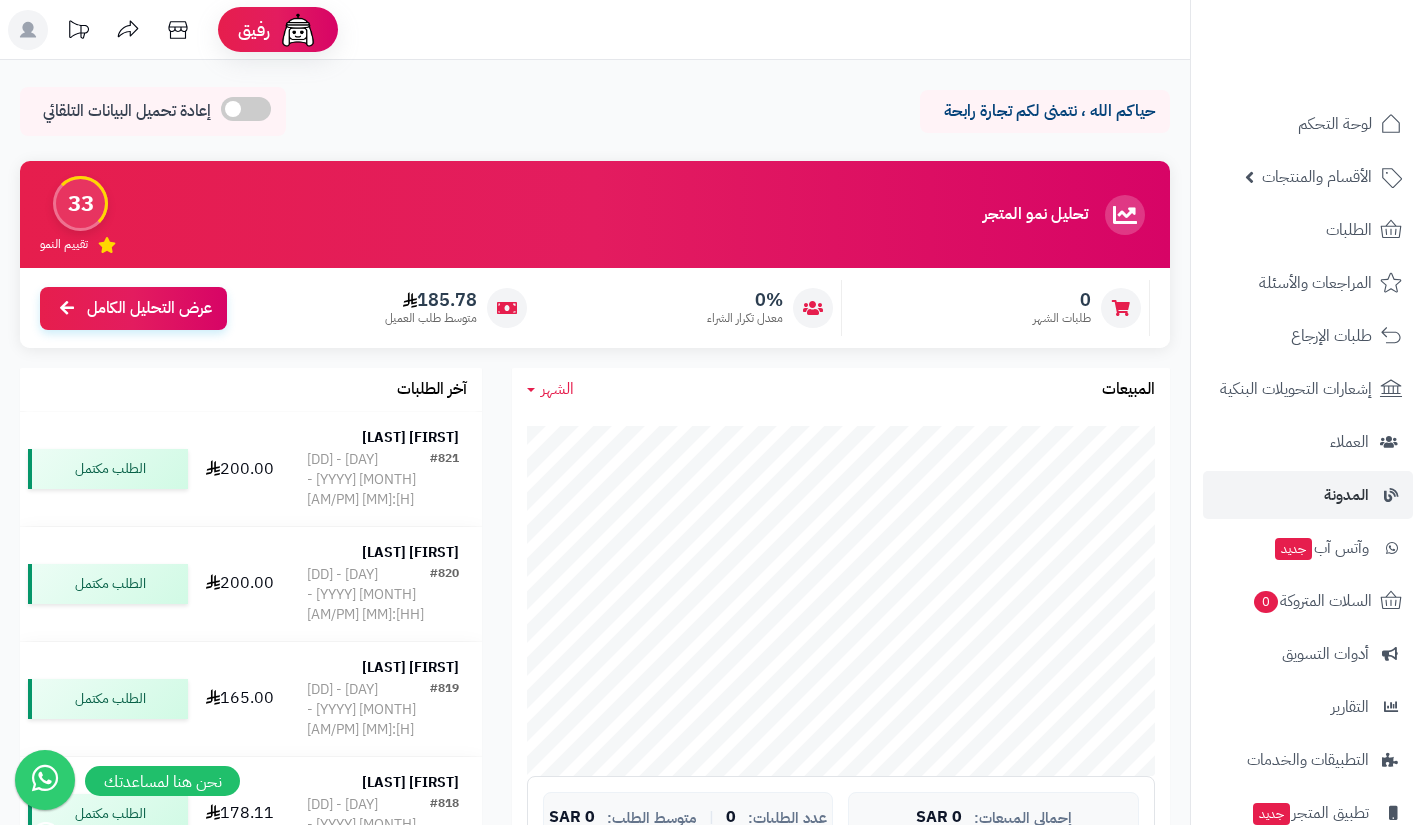 scroll, scrollTop: 0, scrollLeft: 0, axis: both 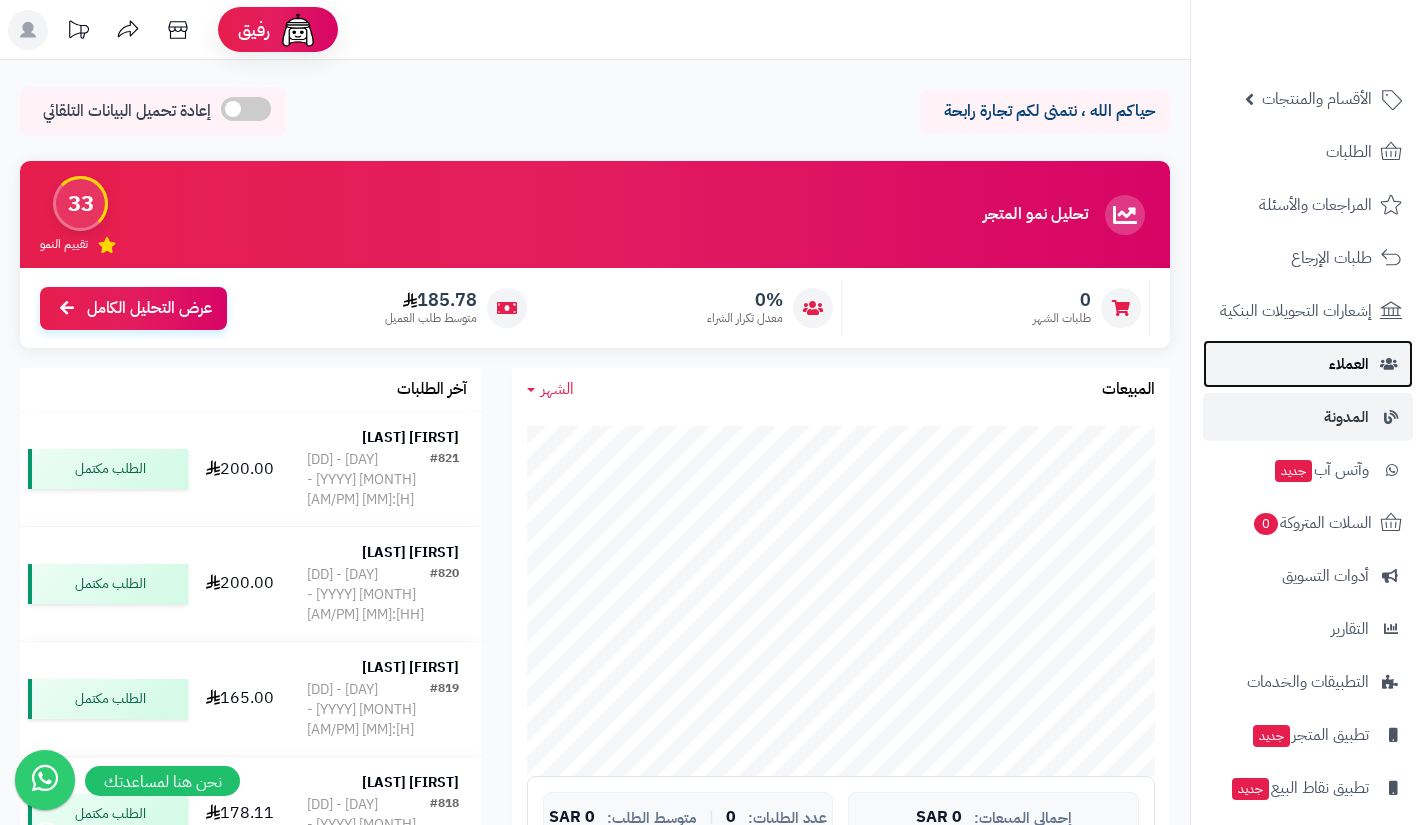 click on "العملاء" at bounding box center [1308, 364] 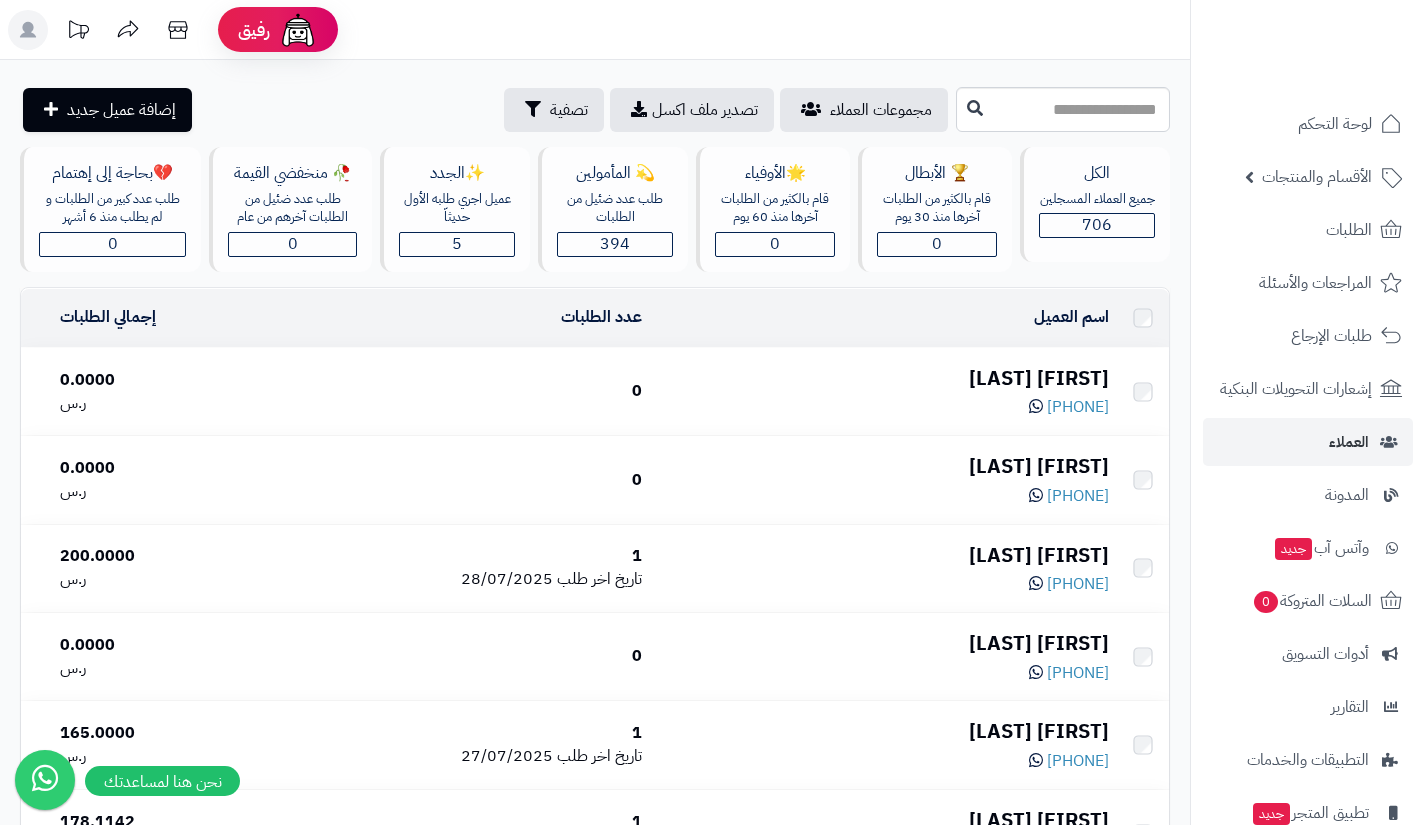 scroll, scrollTop: 0, scrollLeft: 0, axis: both 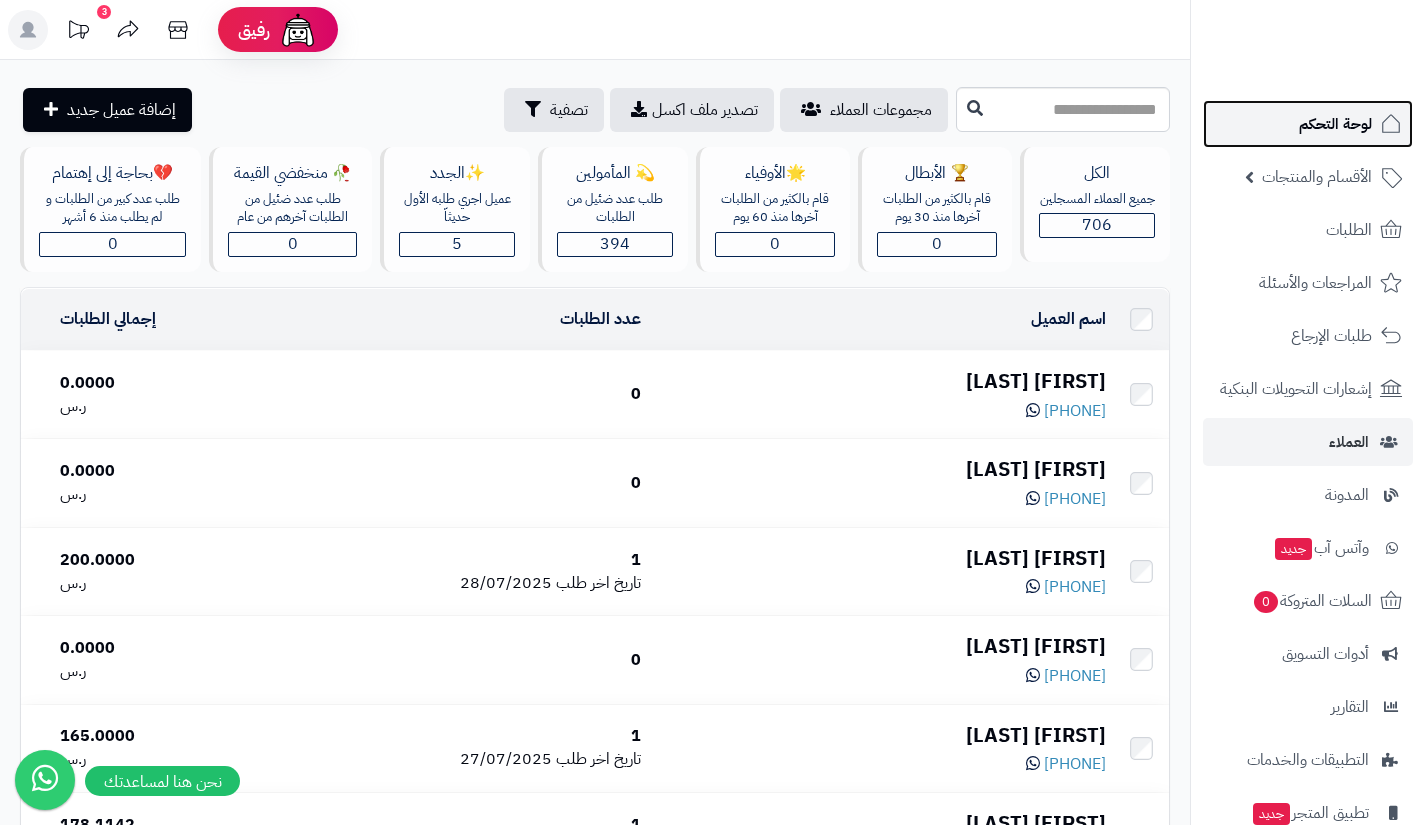 click on "لوحة التحكم" at bounding box center (1335, 124) 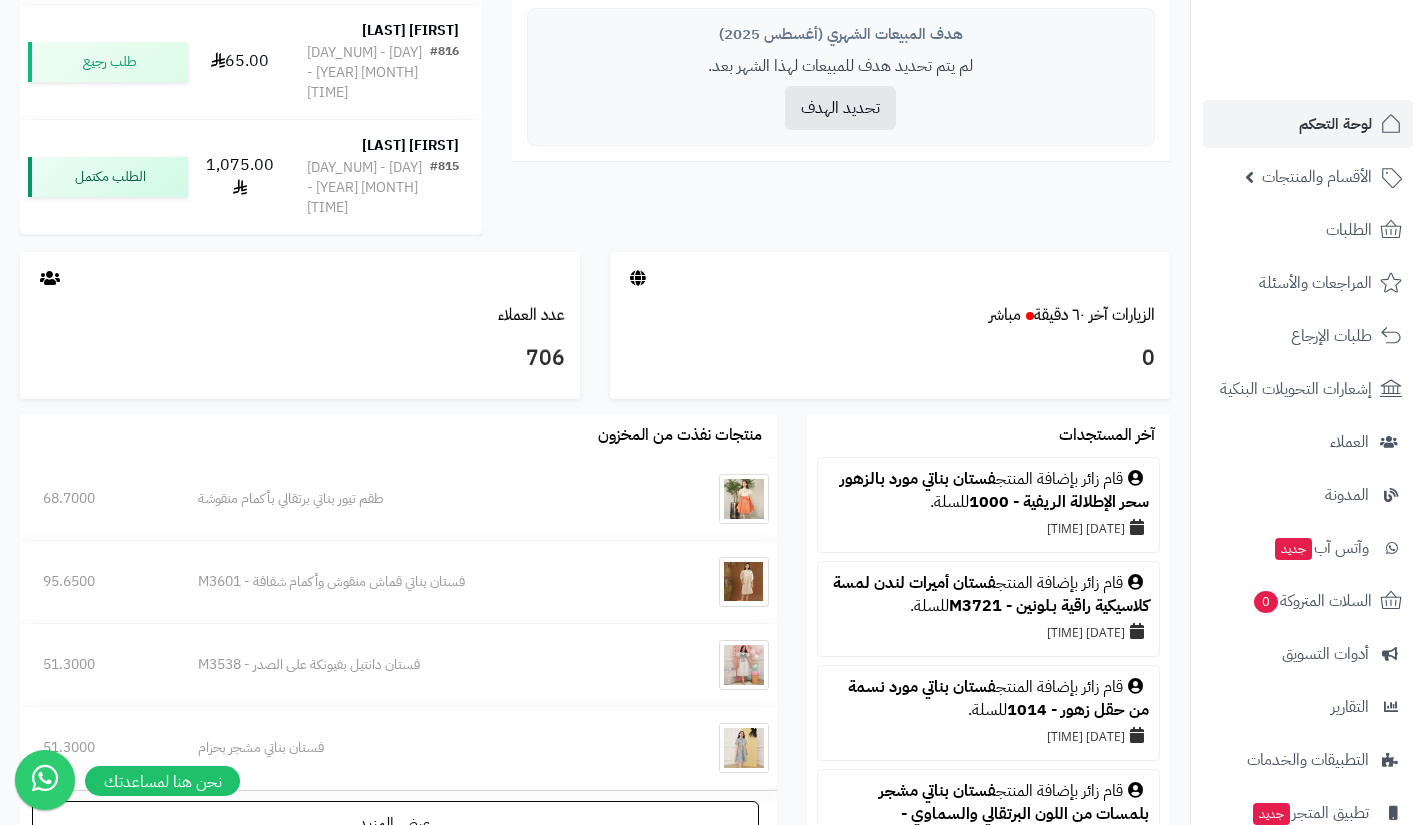 scroll, scrollTop: 869, scrollLeft: 0, axis: vertical 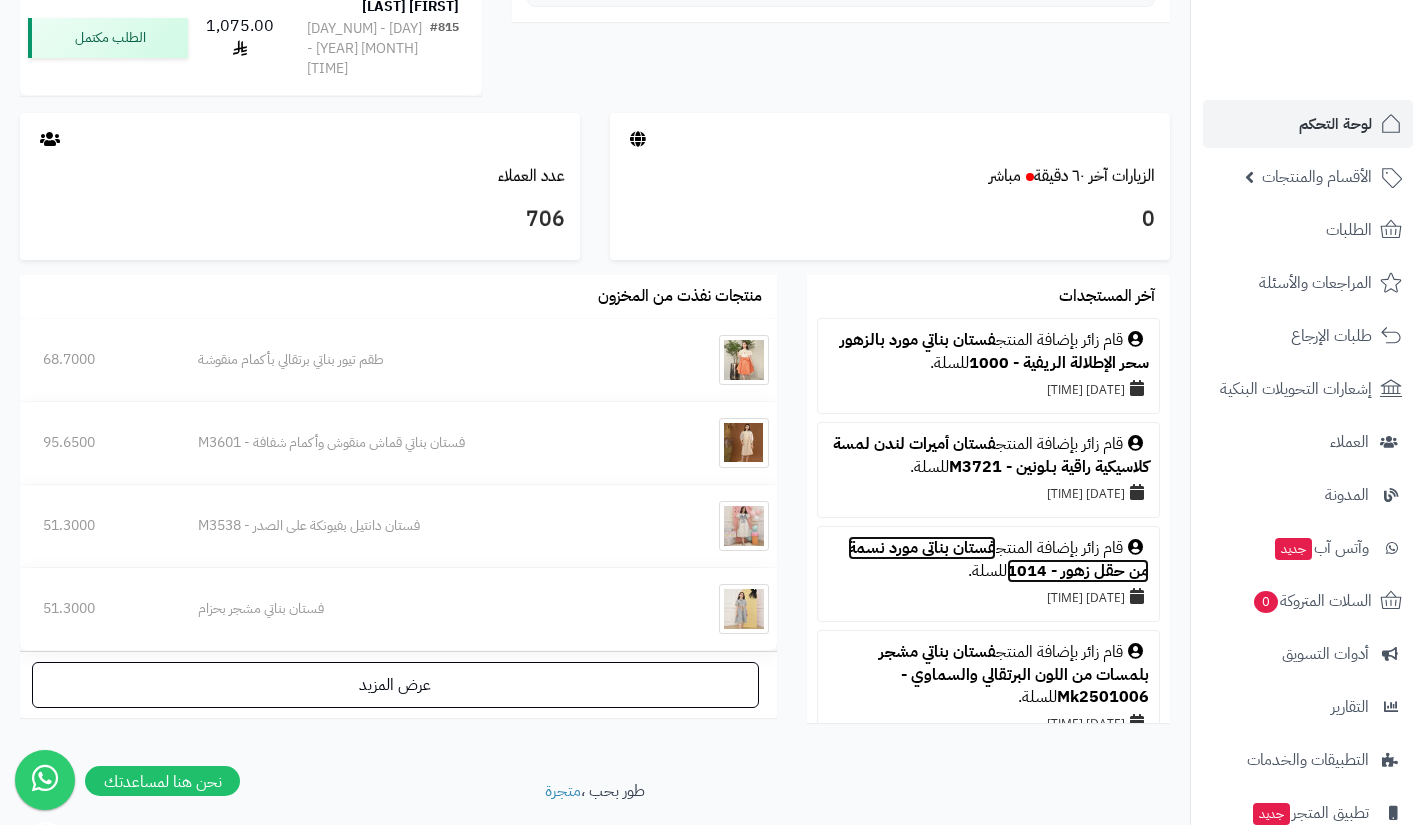 click on "فستان بناتي مورد نسمة من حقل زهور - 1014" at bounding box center (998, 559) 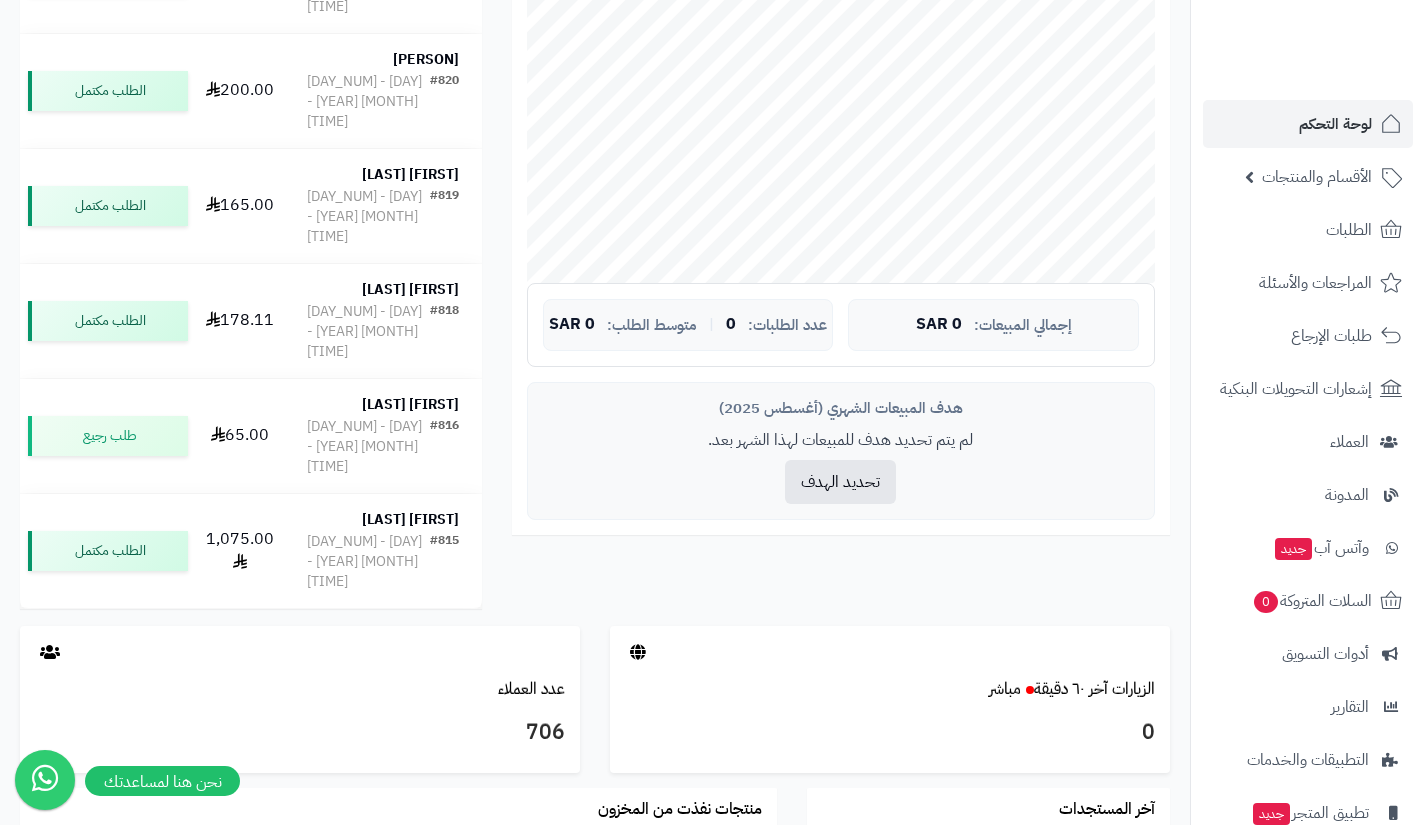 scroll, scrollTop: 0, scrollLeft: 0, axis: both 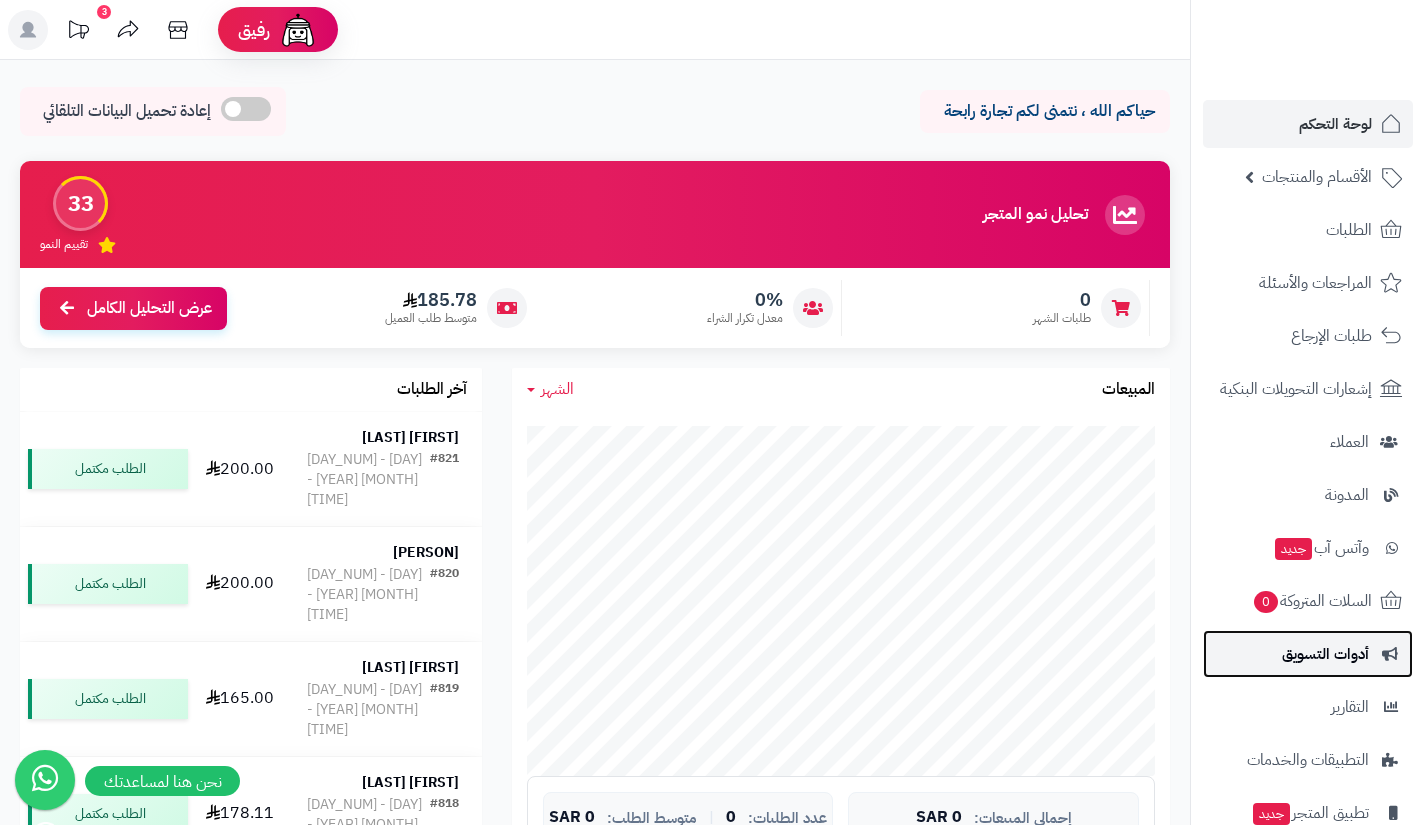 click on "أدوات التسويق" at bounding box center [1325, 654] 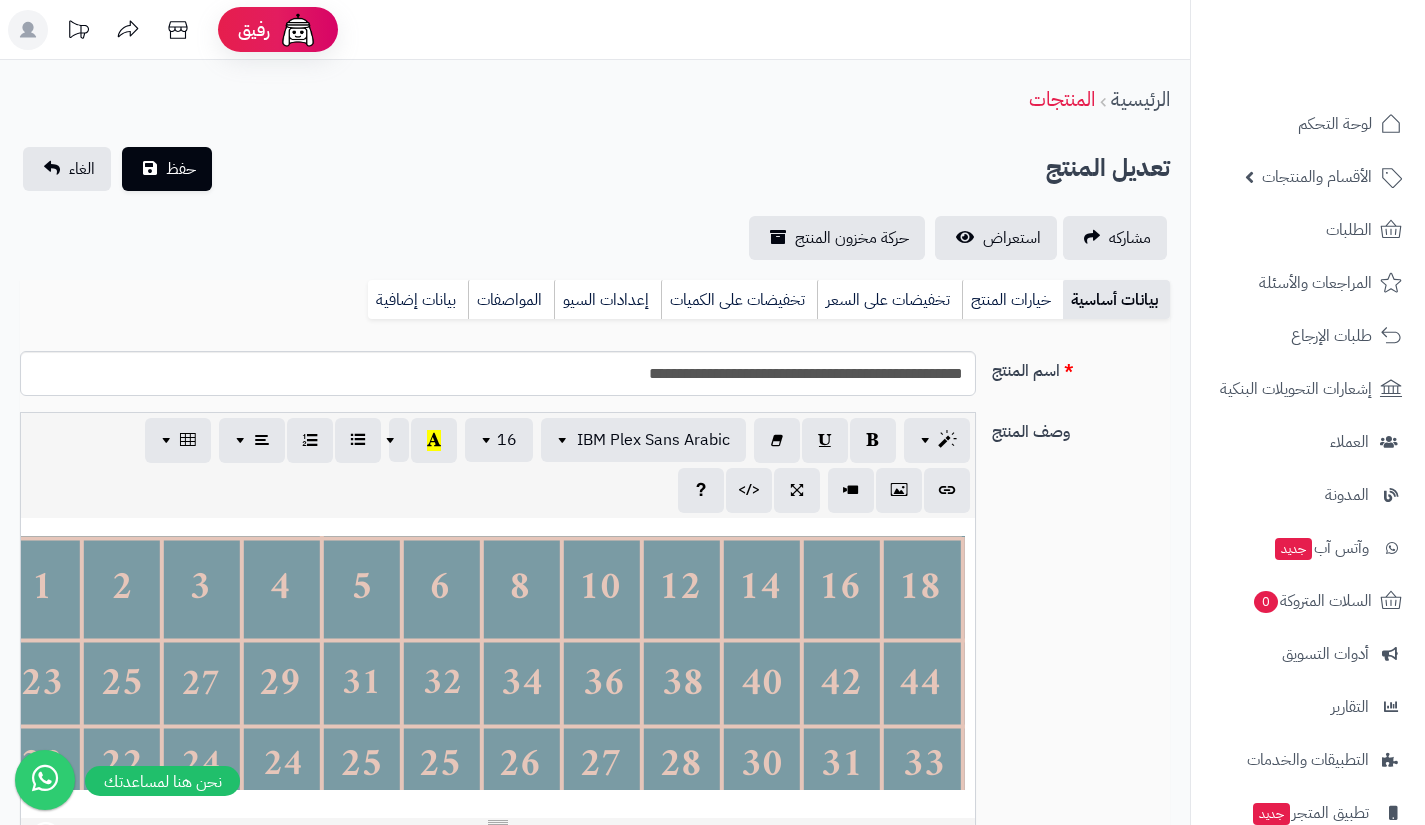 scroll, scrollTop: 0, scrollLeft: 0, axis: both 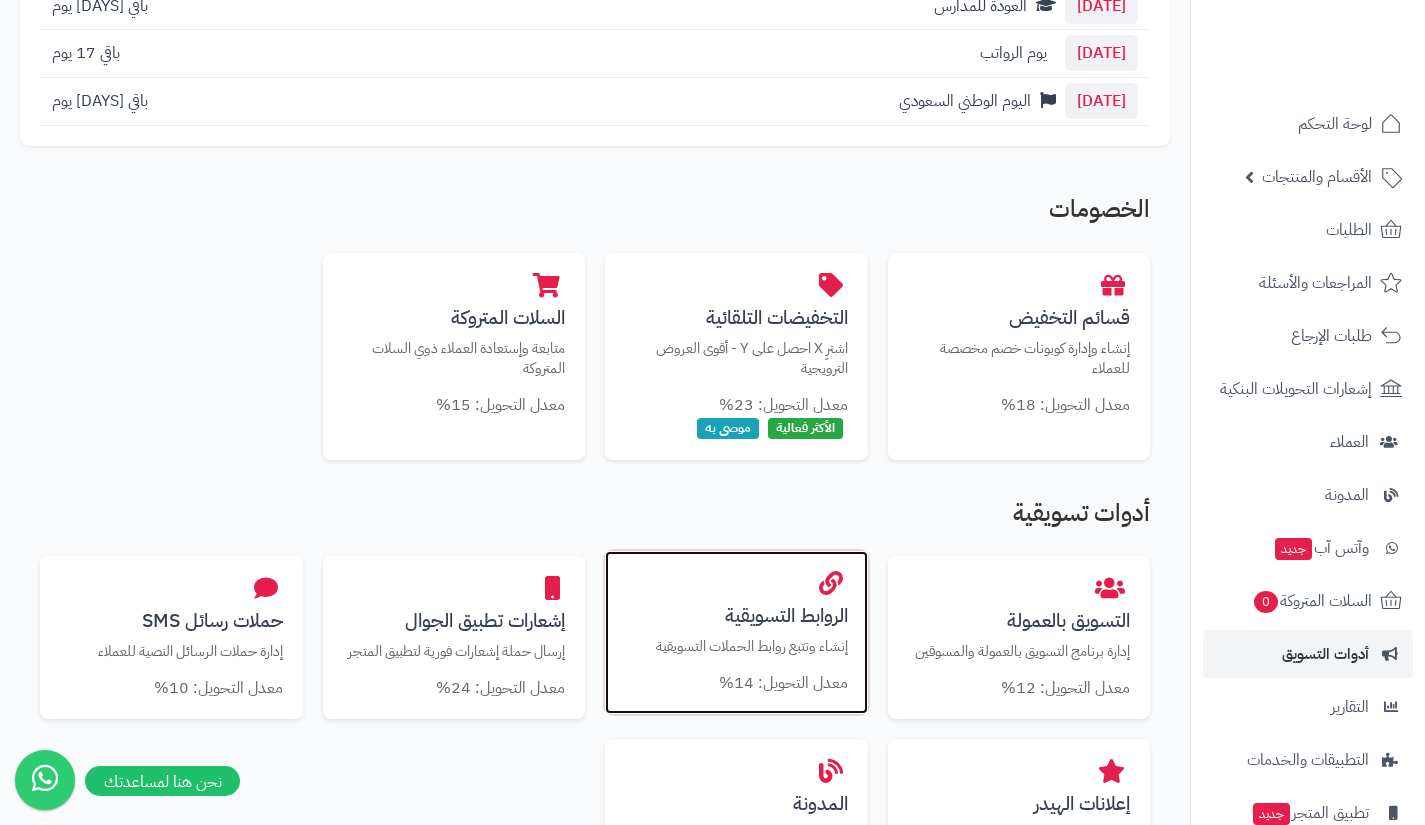click on "الروابط التسويقية" at bounding box center [736, 615] 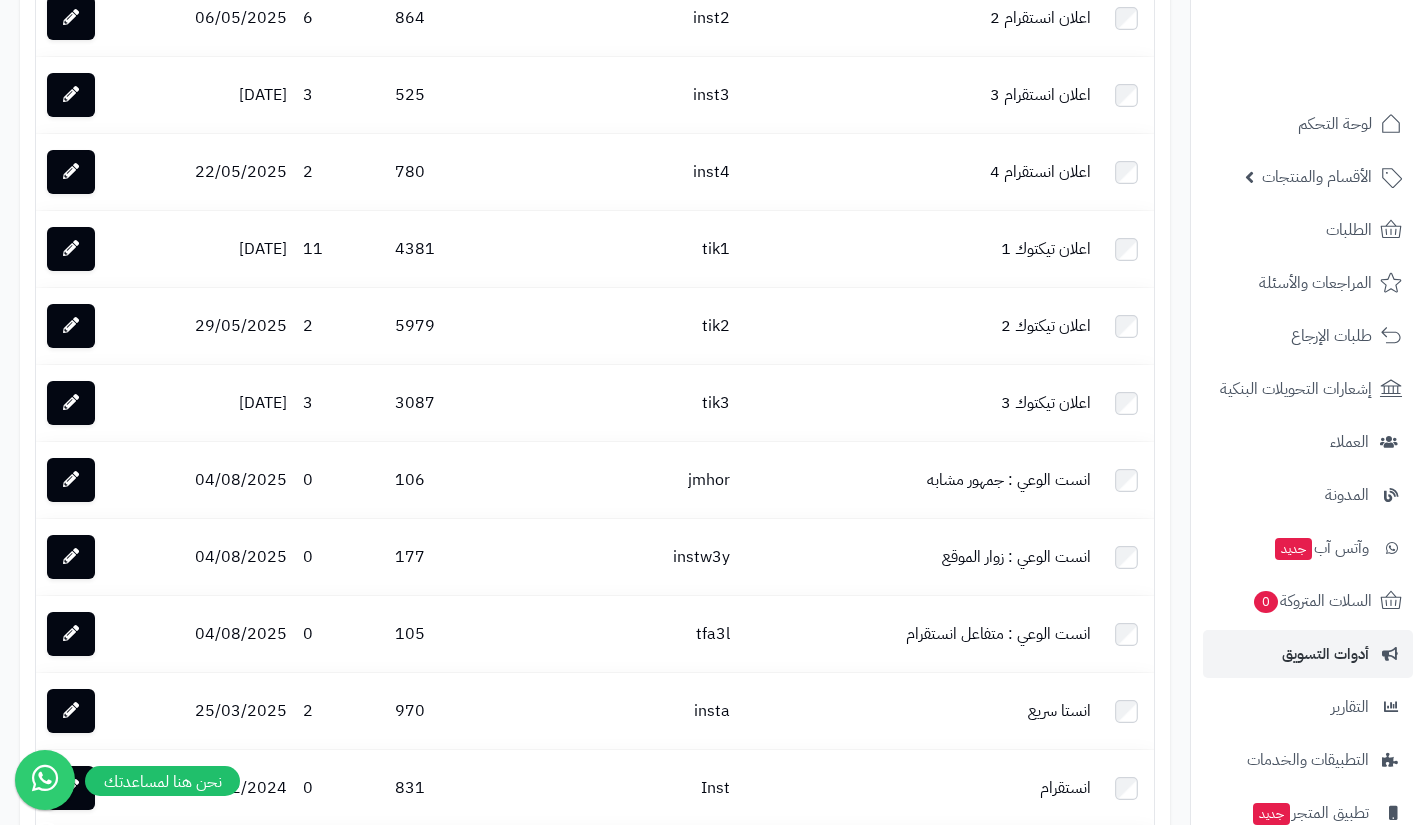 scroll, scrollTop: 830, scrollLeft: 0, axis: vertical 